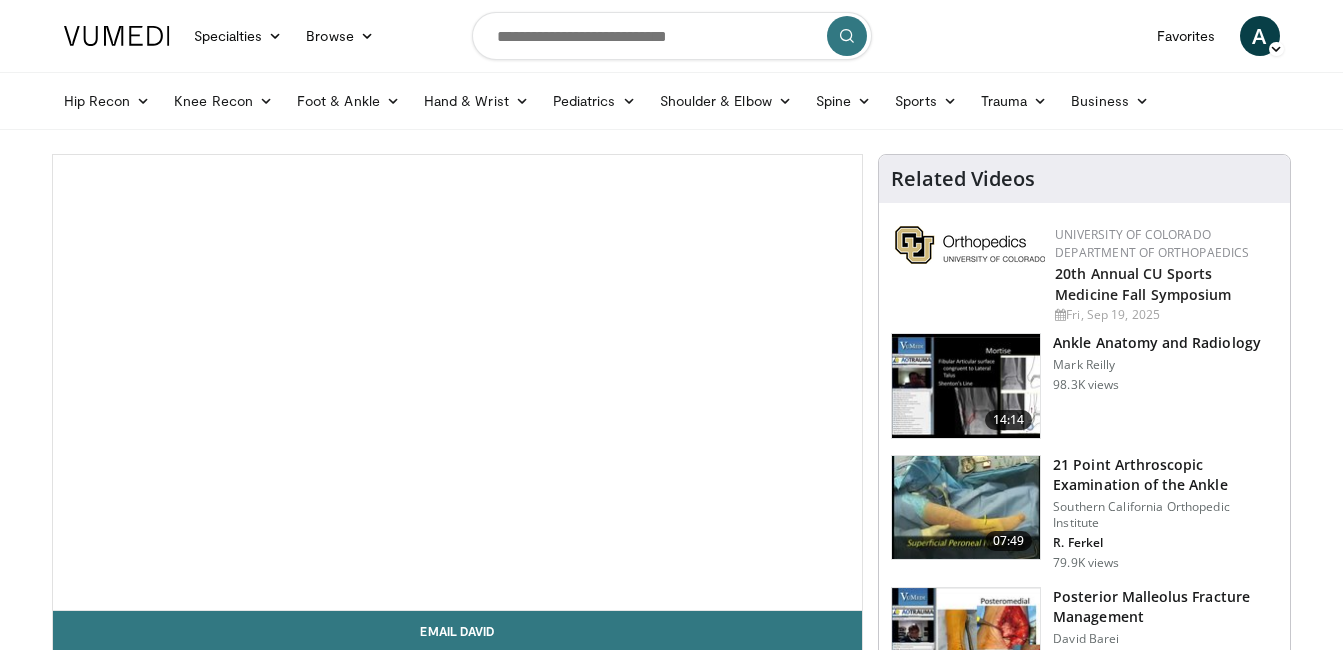 scroll, scrollTop: 0, scrollLeft: 0, axis: both 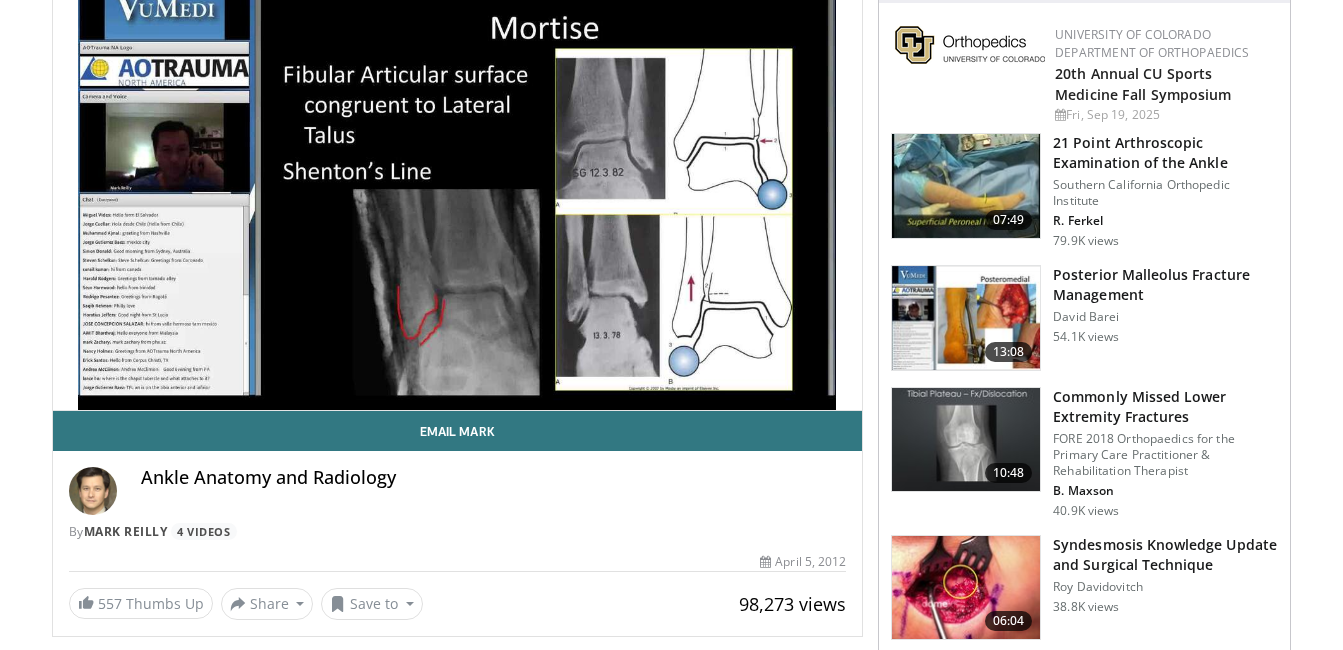 click at bounding box center (966, 318) 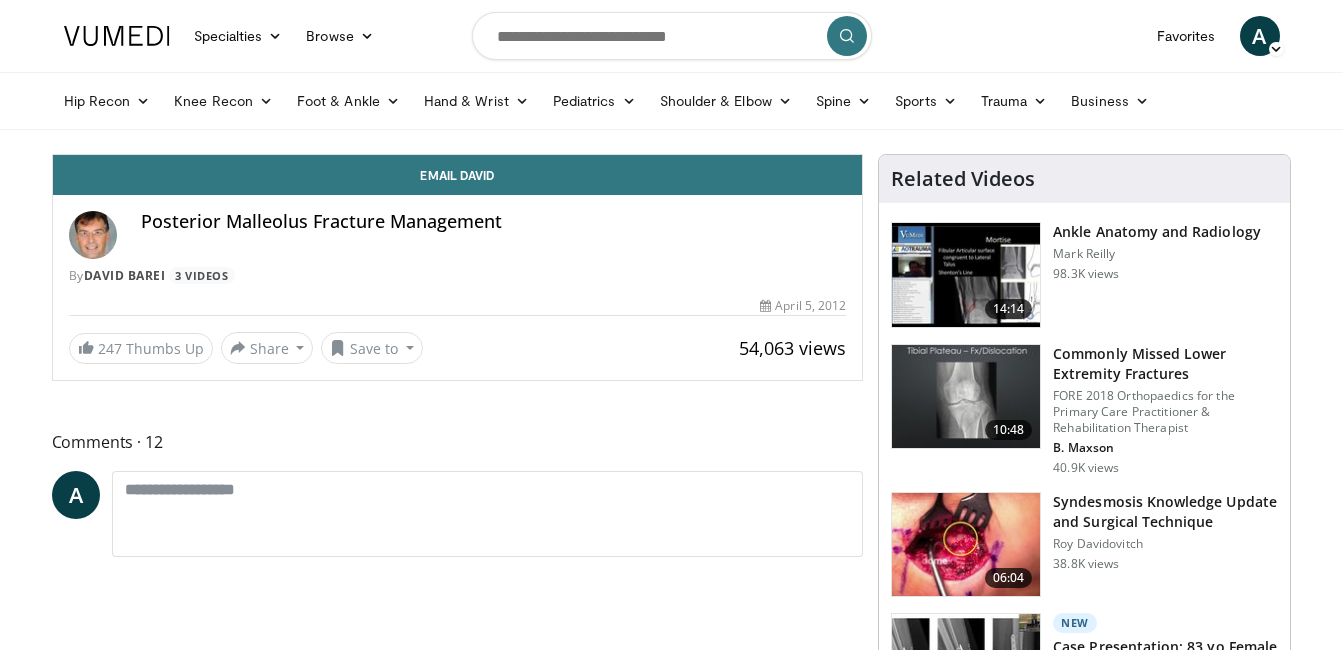 scroll, scrollTop: 0, scrollLeft: 0, axis: both 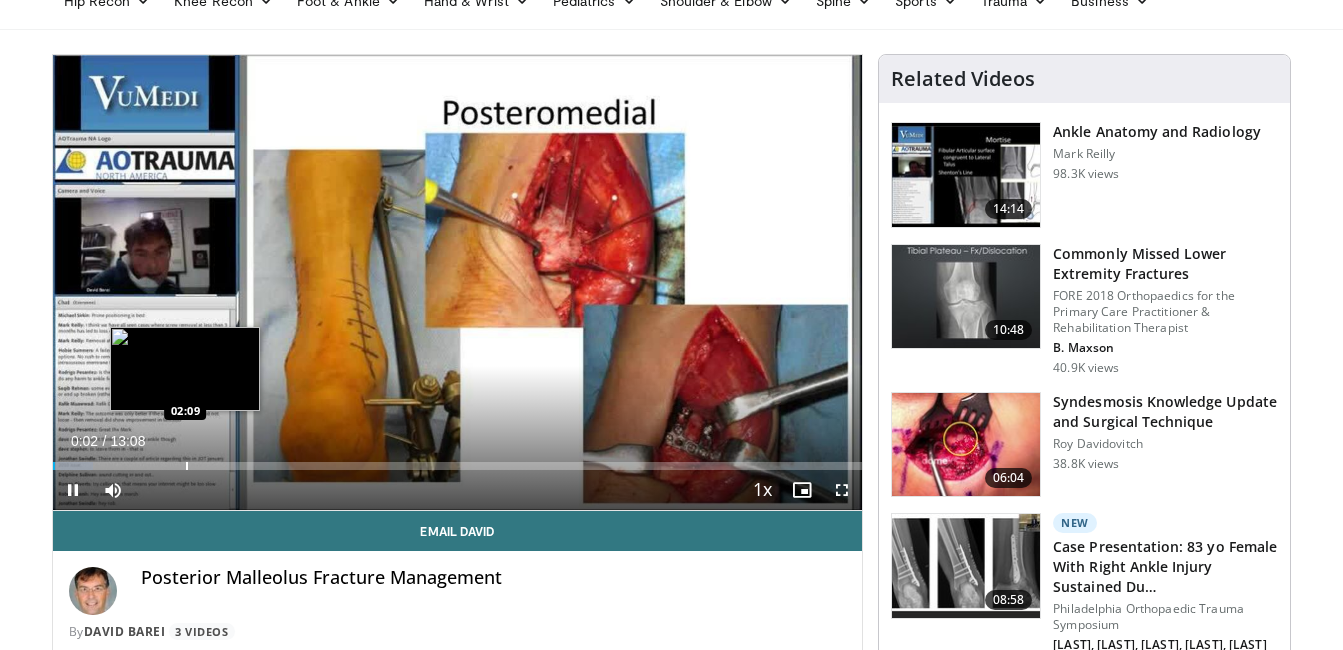 click on "Loaded :  5.06% 00:02 02:09" at bounding box center (458, 460) 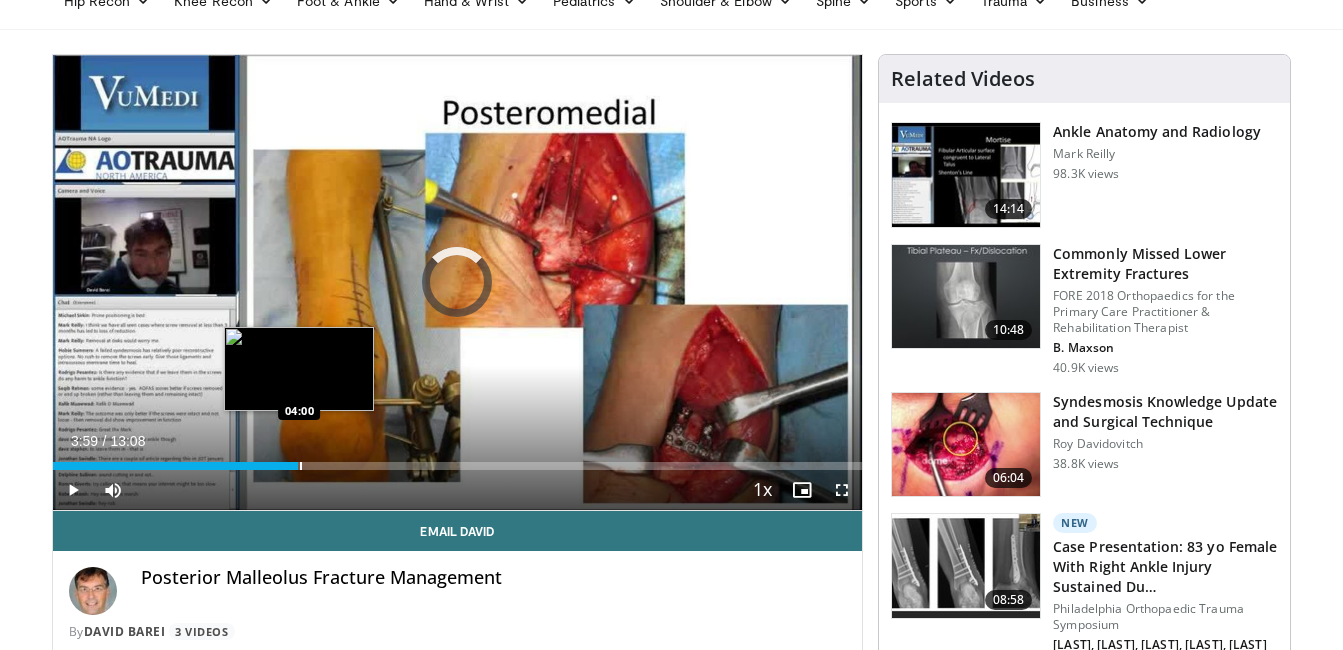 click at bounding box center [301, 466] 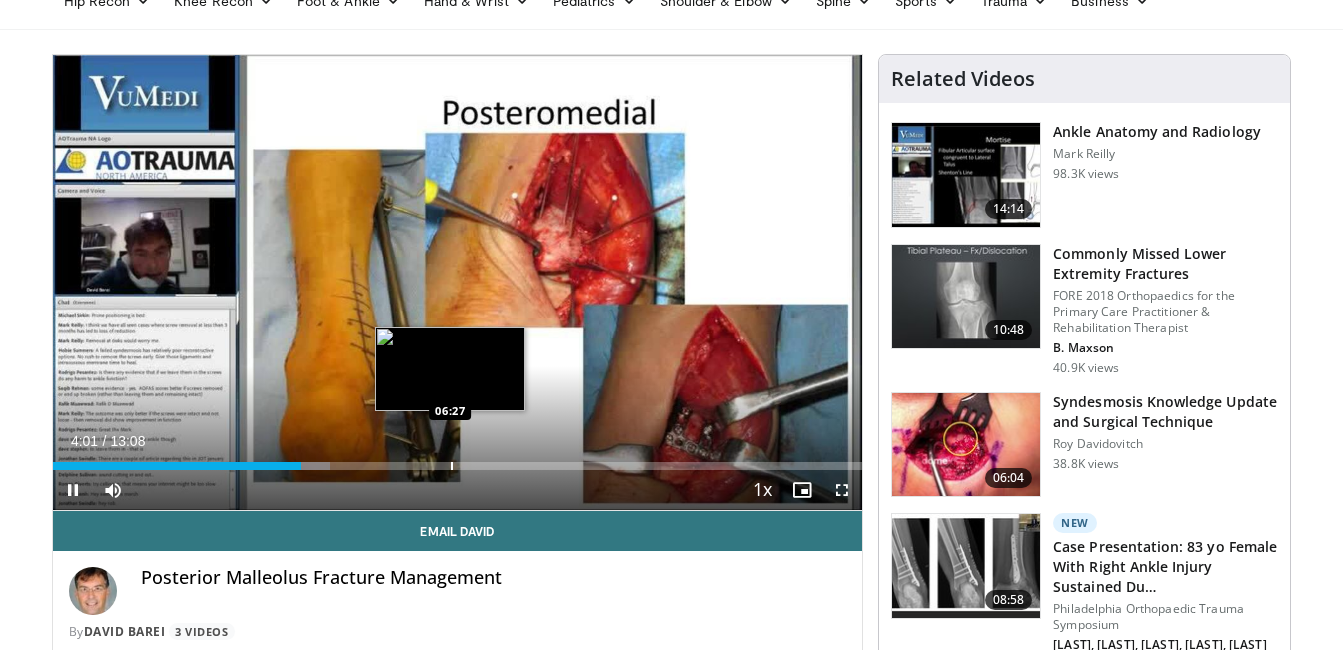 click at bounding box center (452, 466) 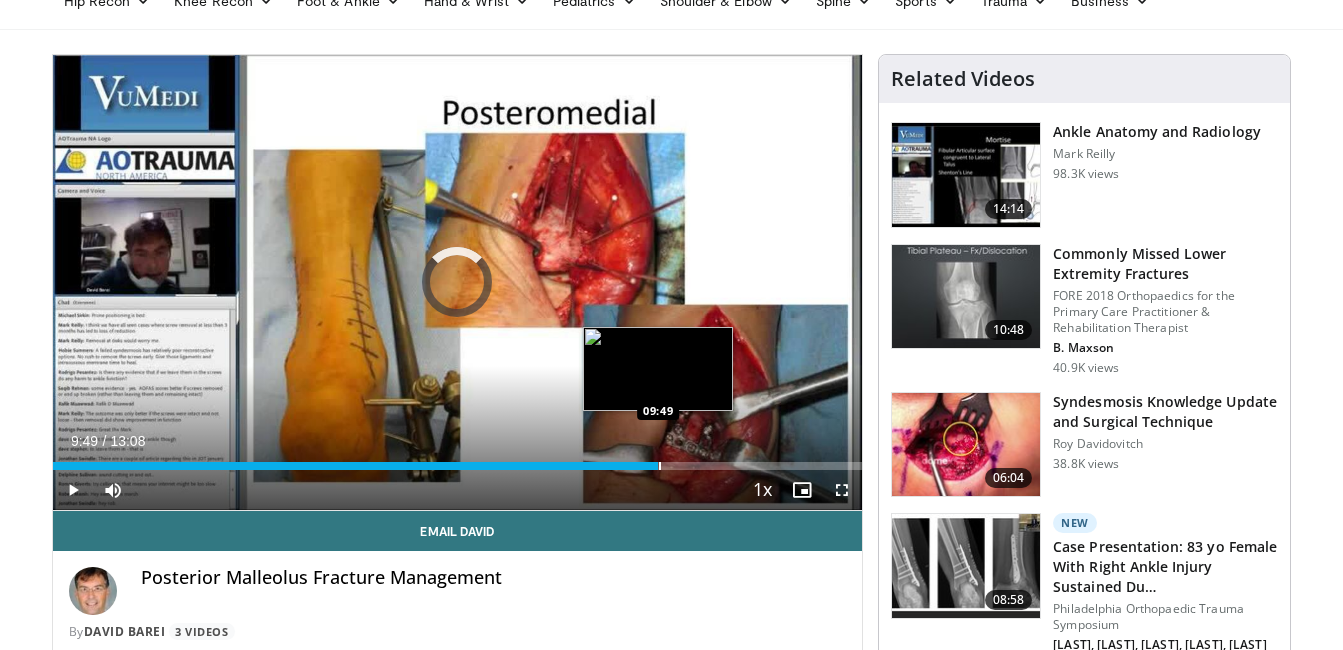 click on "Loaded :  0.00% 09:49 09:49" at bounding box center (458, 460) 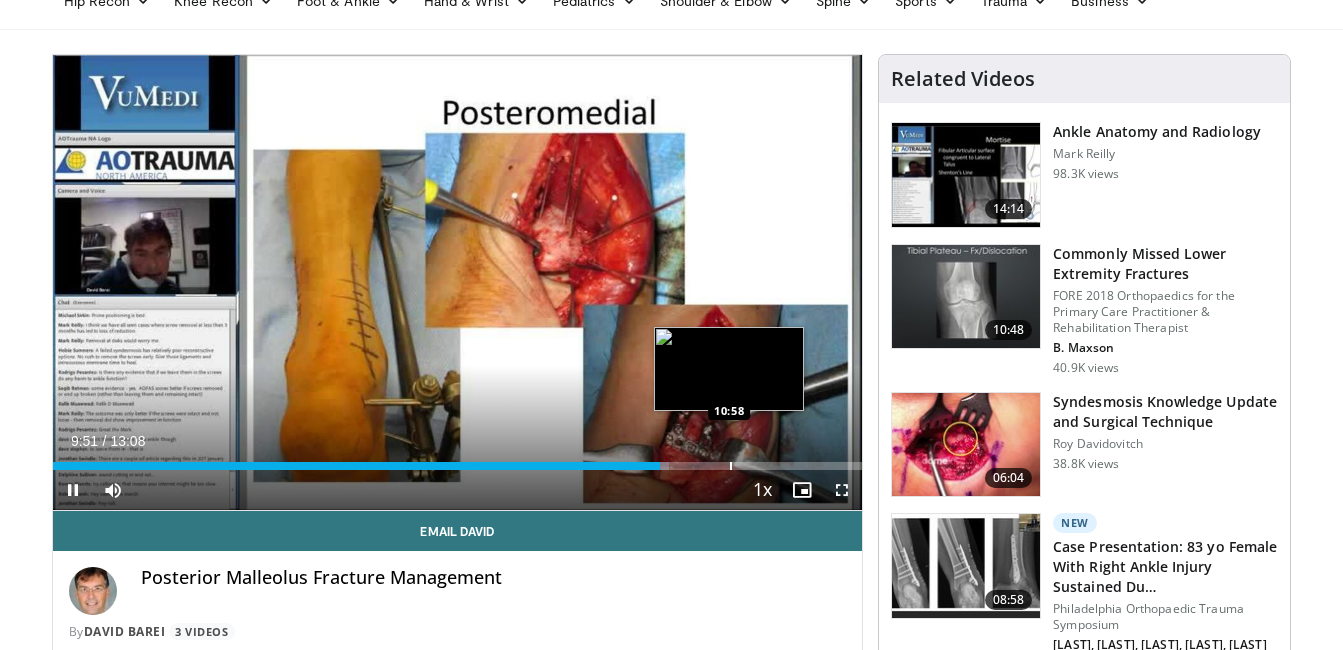 click at bounding box center [731, 466] 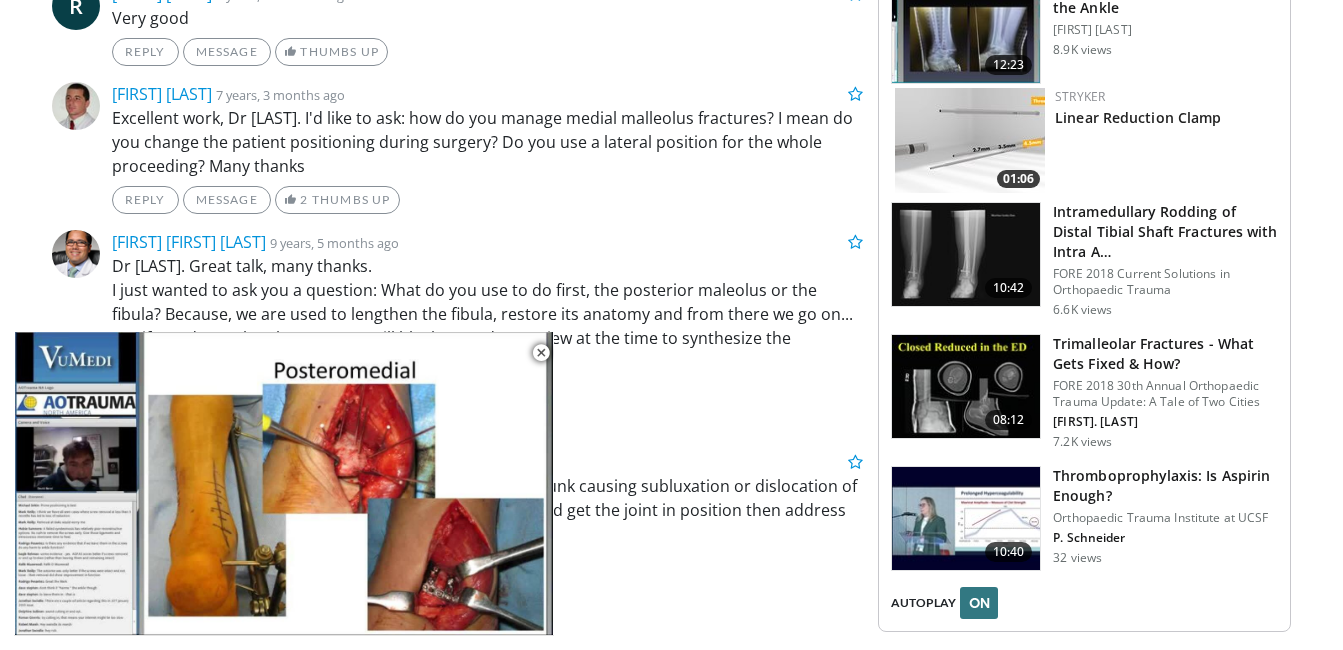 scroll, scrollTop: 2300, scrollLeft: 0, axis: vertical 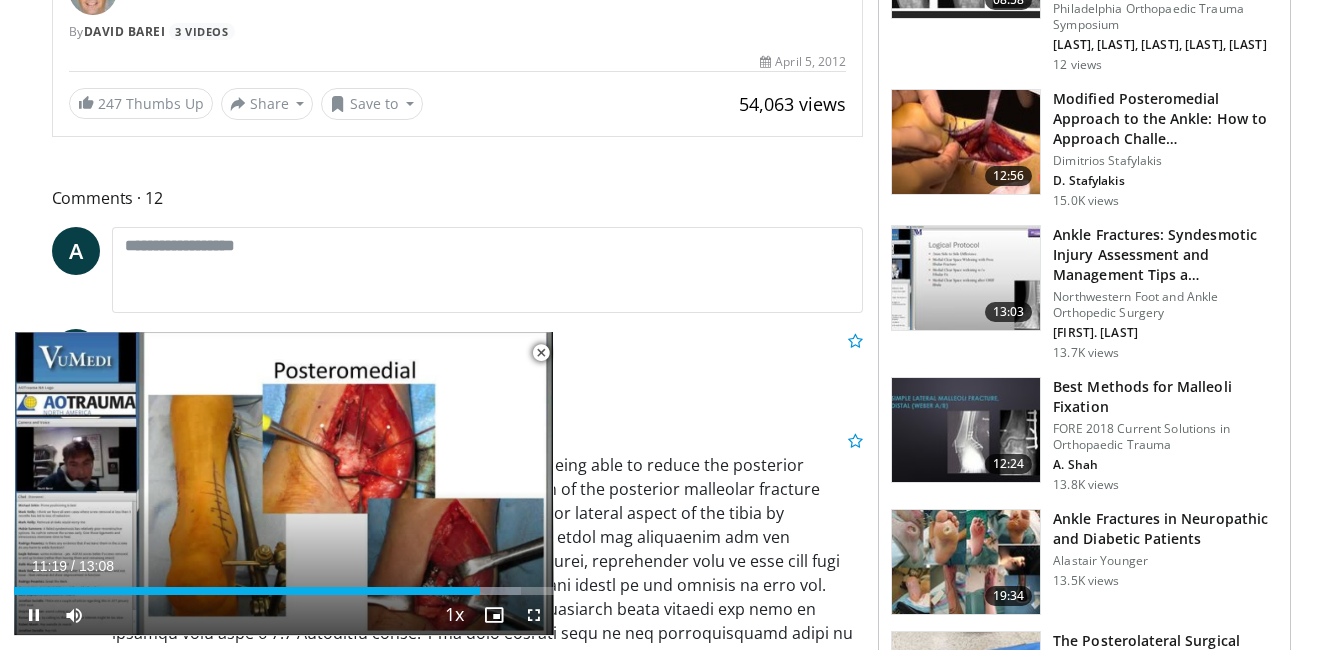 click at bounding box center [541, 353] 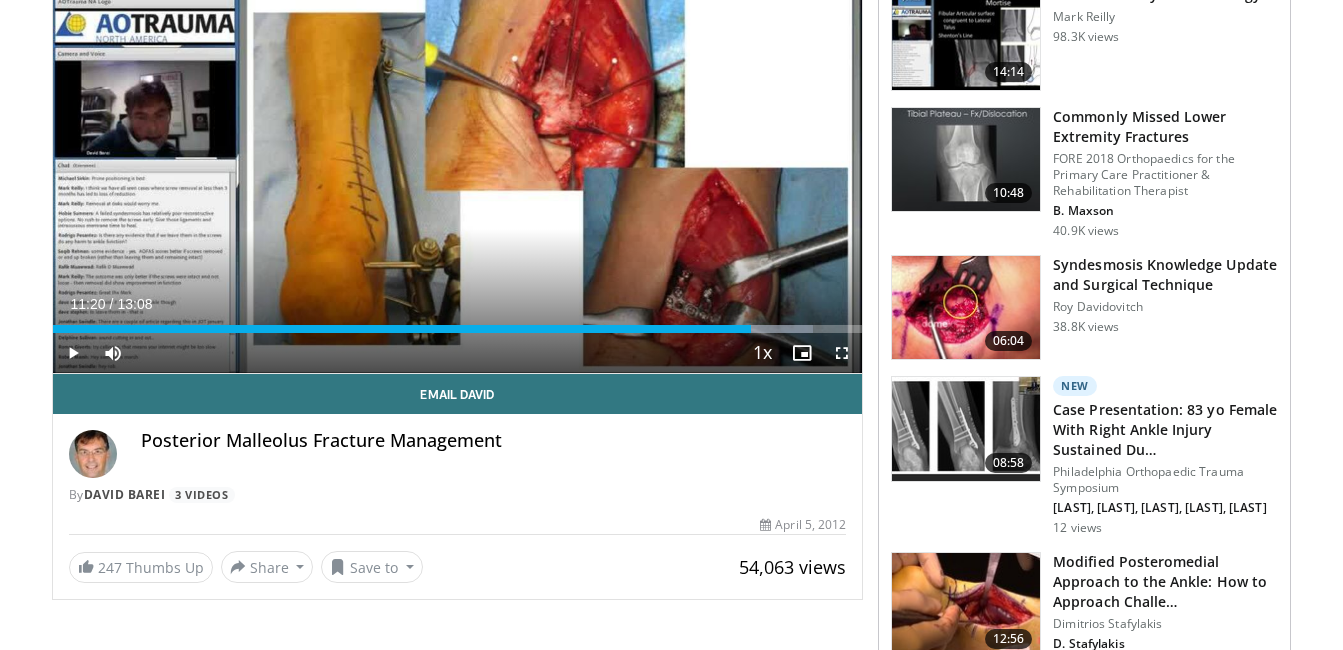 scroll, scrollTop: 0, scrollLeft: 0, axis: both 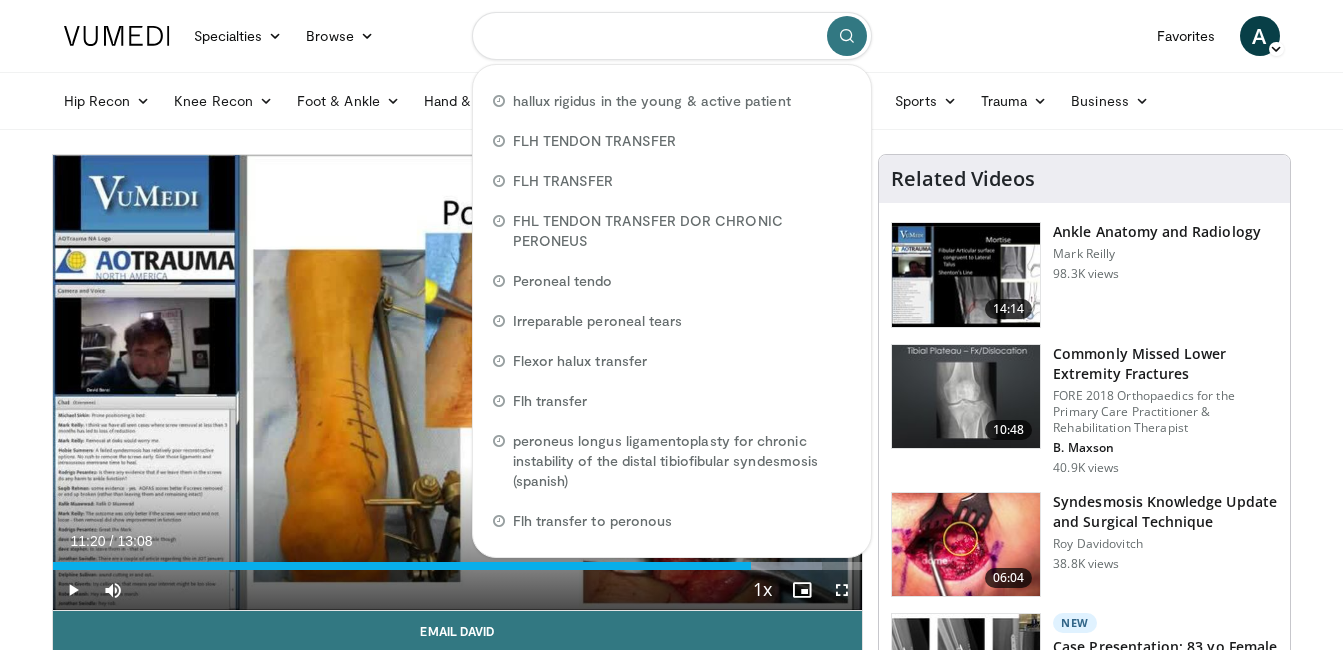 drag, startPoint x: 704, startPoint y: 40, endPoint x: 476, endPoint y: 42, distance: 228.00877 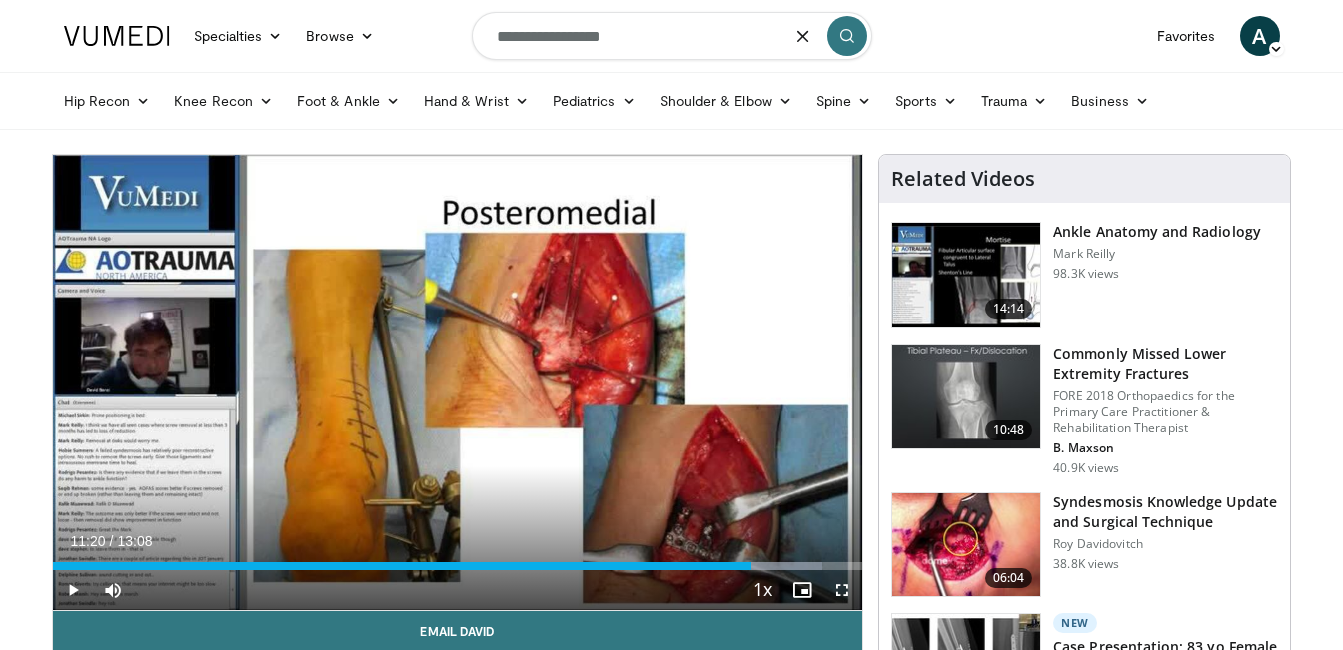 type on "**********" 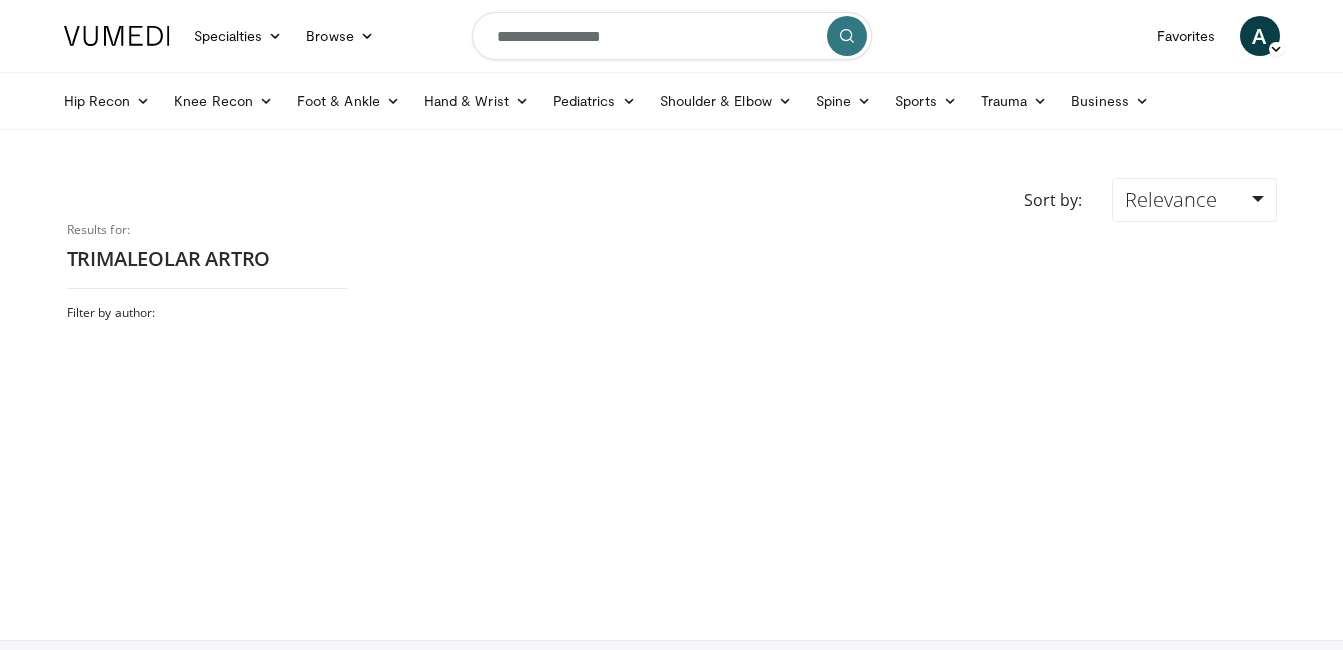 scroll, scrollTop: 0, scrollLeft: 0, axis: both 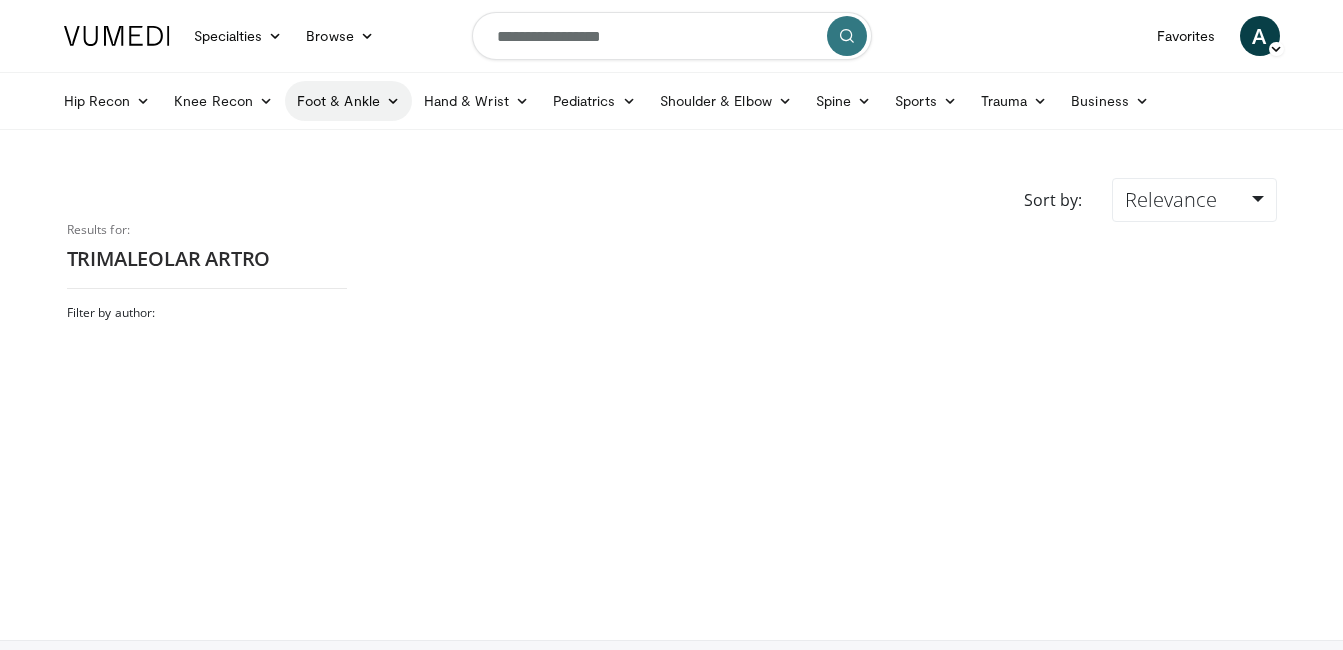 click on "Foot & Ankle" at bounding box center (348, 101) 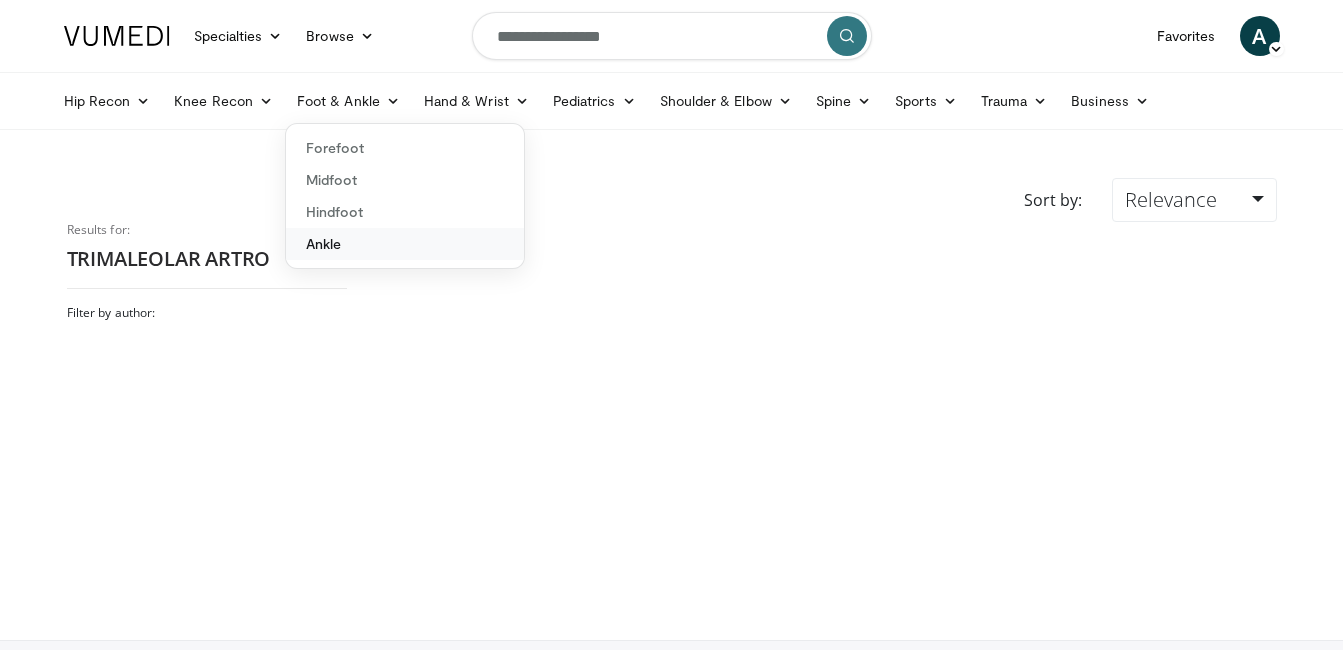 click on "Ankle" at bounding box center (405, 244) 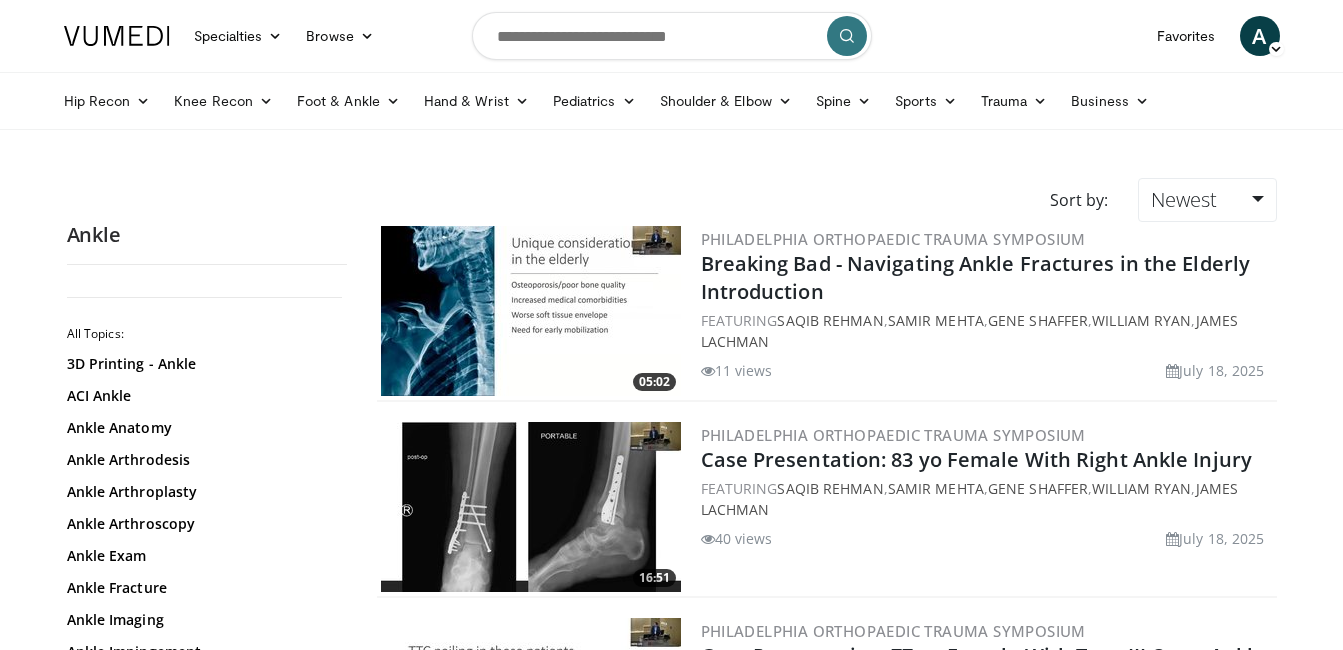 scroll, scrollTop: 100, scrollLeft: 0, axis: vertical 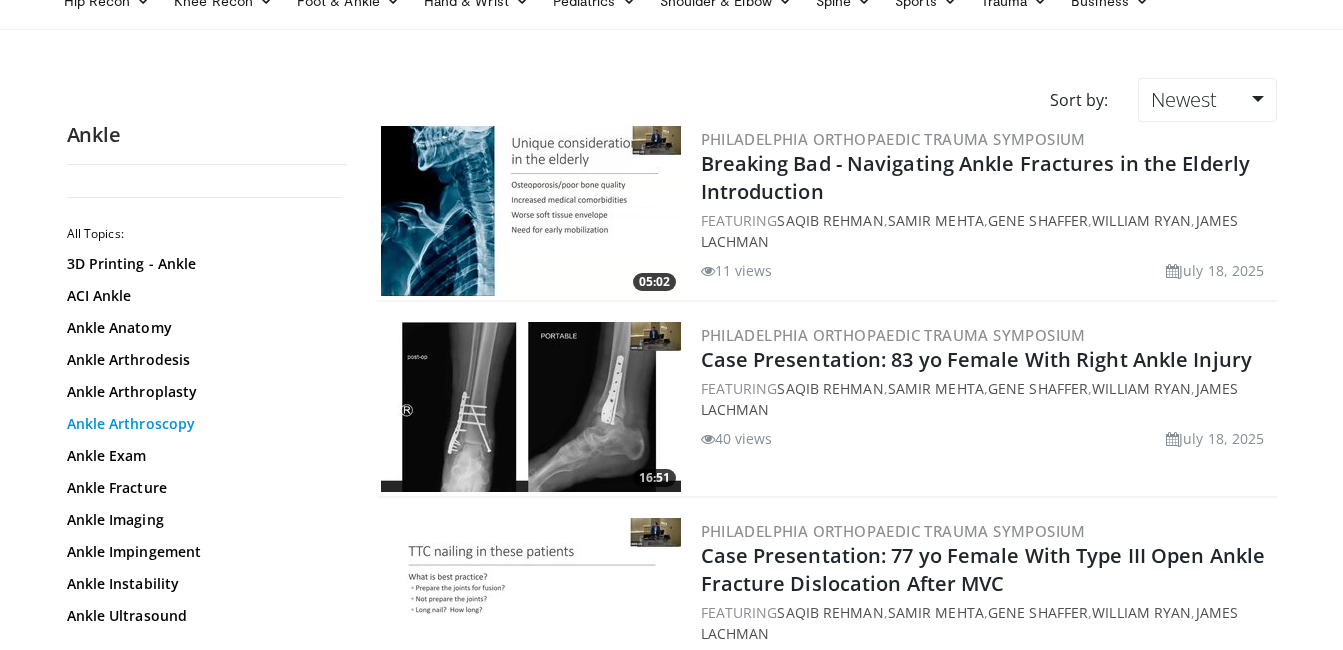 click on "Ankle Arthroscopy" at bounding box center (202, 424) 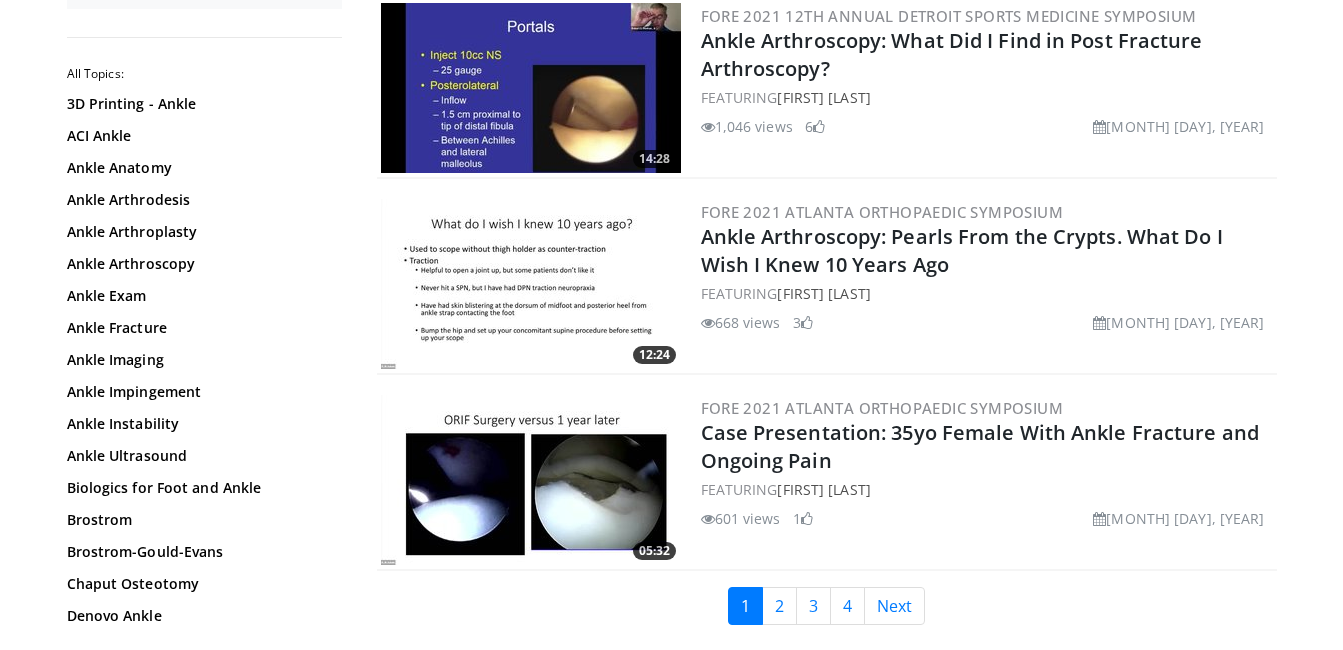 scroll, scrollTop: 4500, scrollLeft: 0, axis: vertical 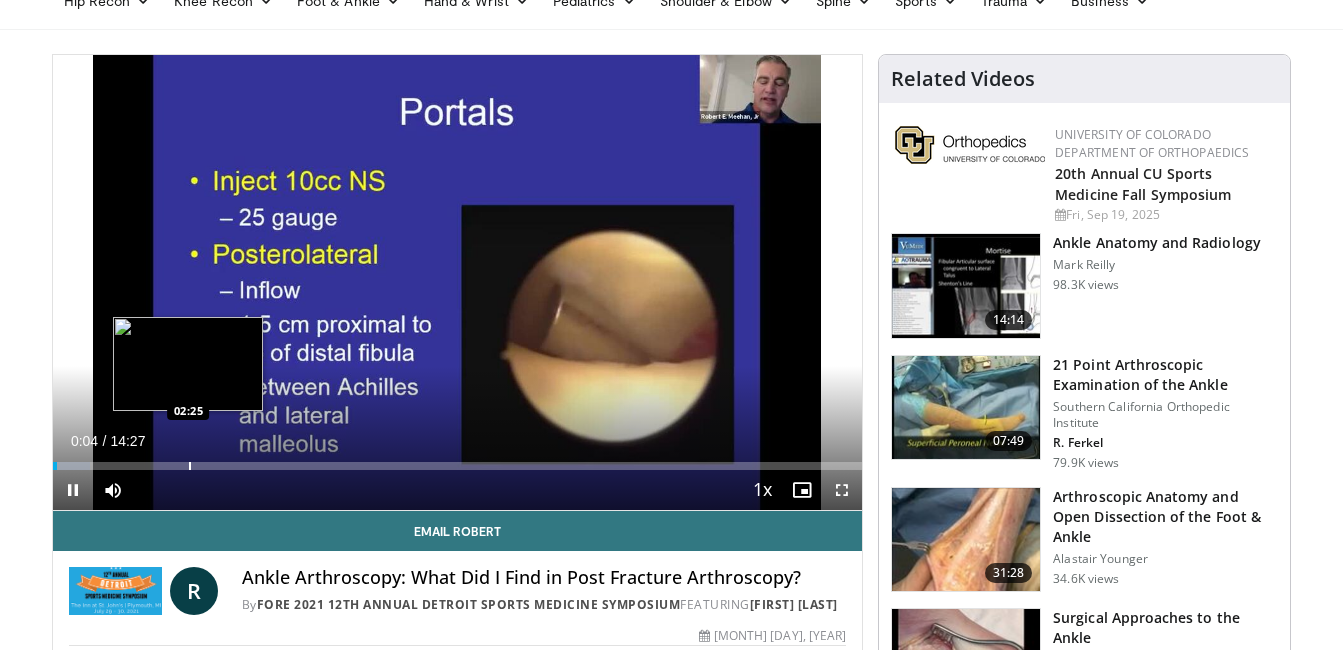 click at bounding box center (190, 466) 